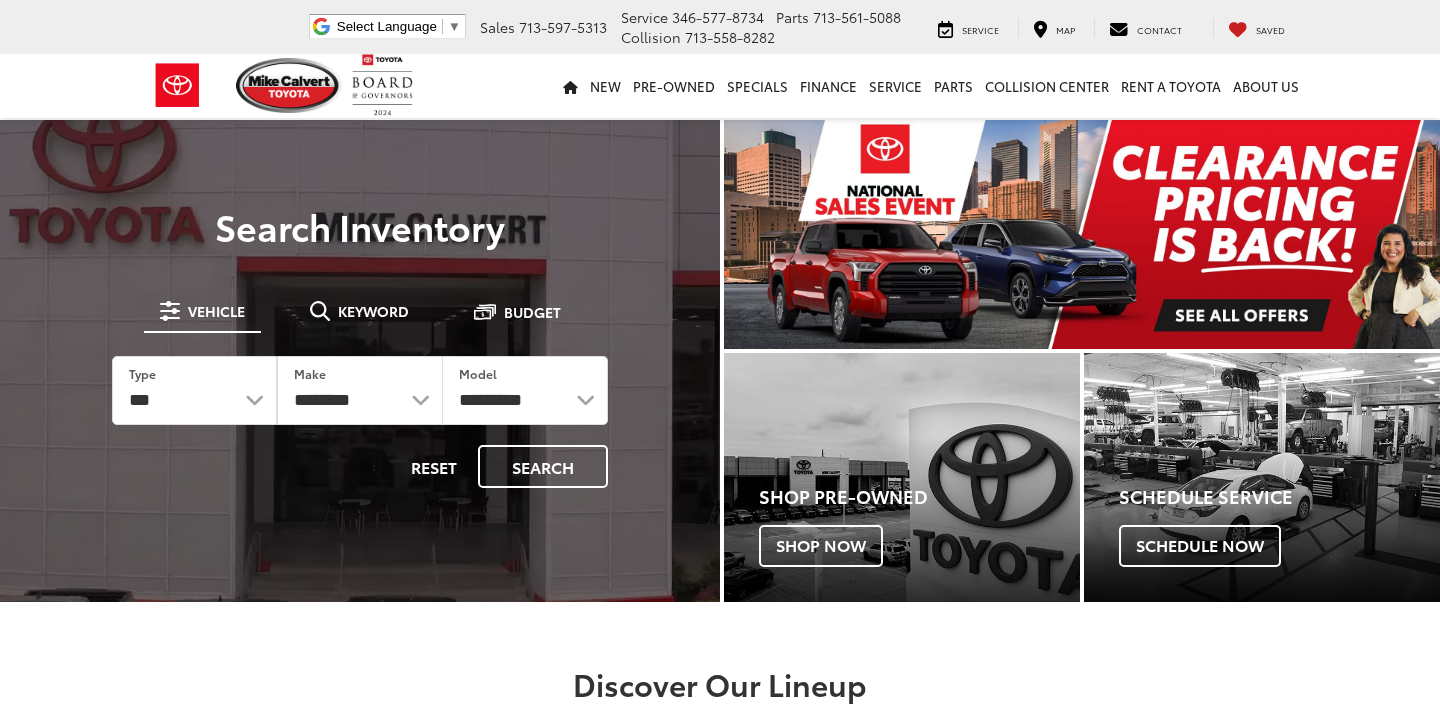 scroll, scrollTop: 0, scrollLeft: 0, axis: both 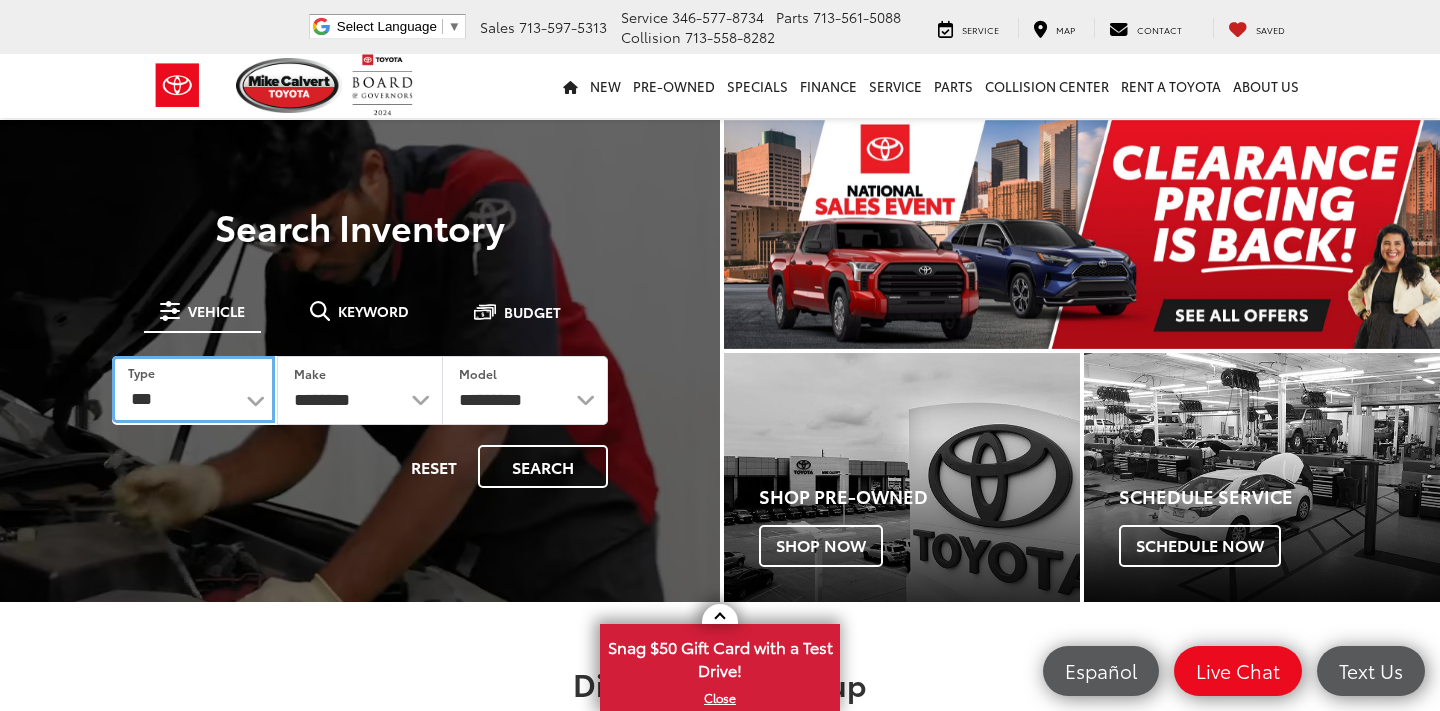 click on "***
***
****
*********" at bounding box center (193, 389) 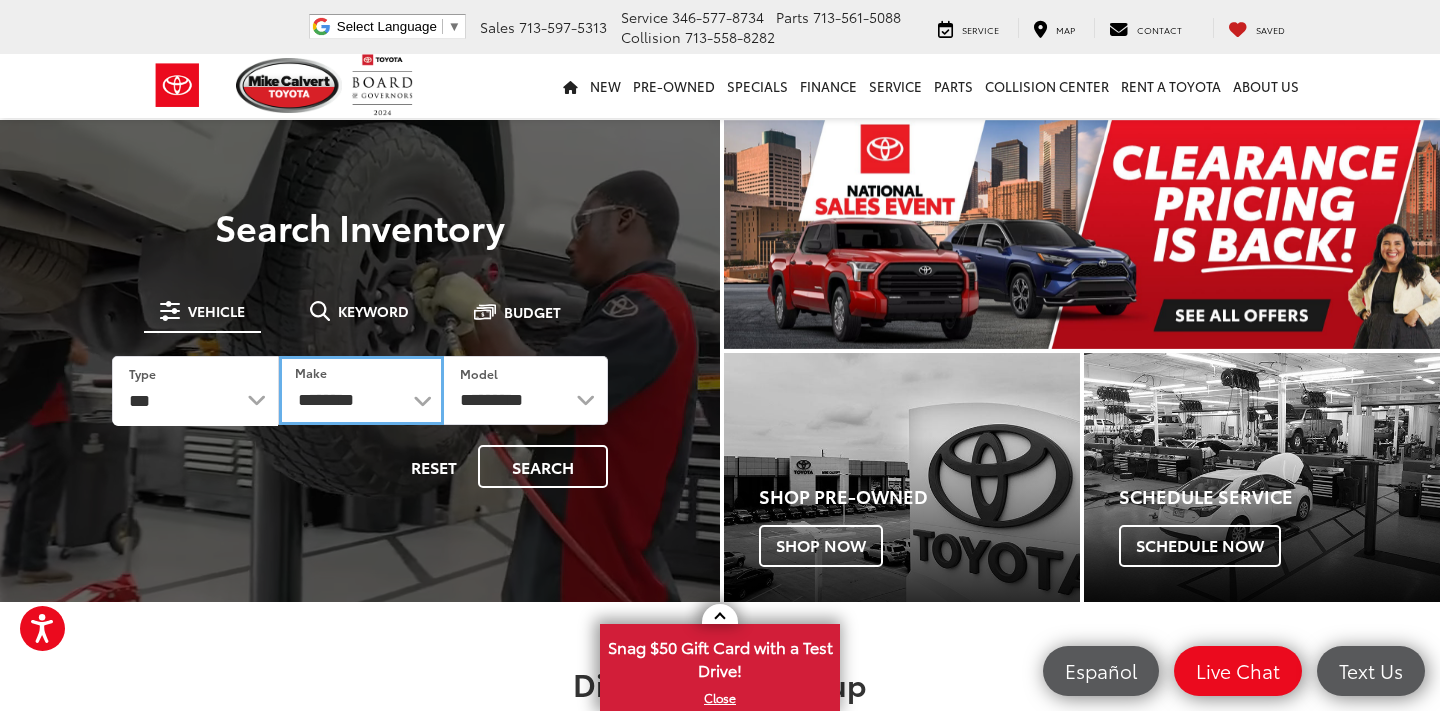 click on "**********" at bounding box center (361, 390) 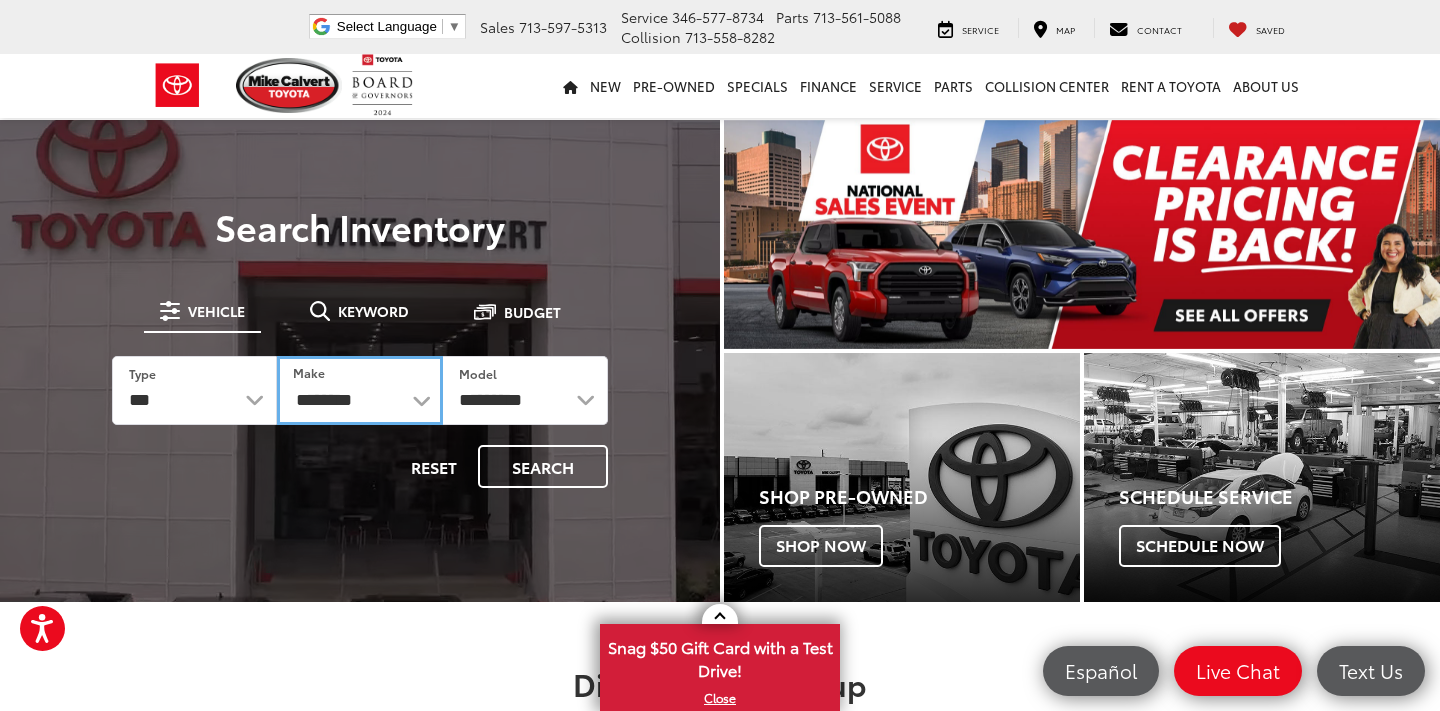 select on "******" 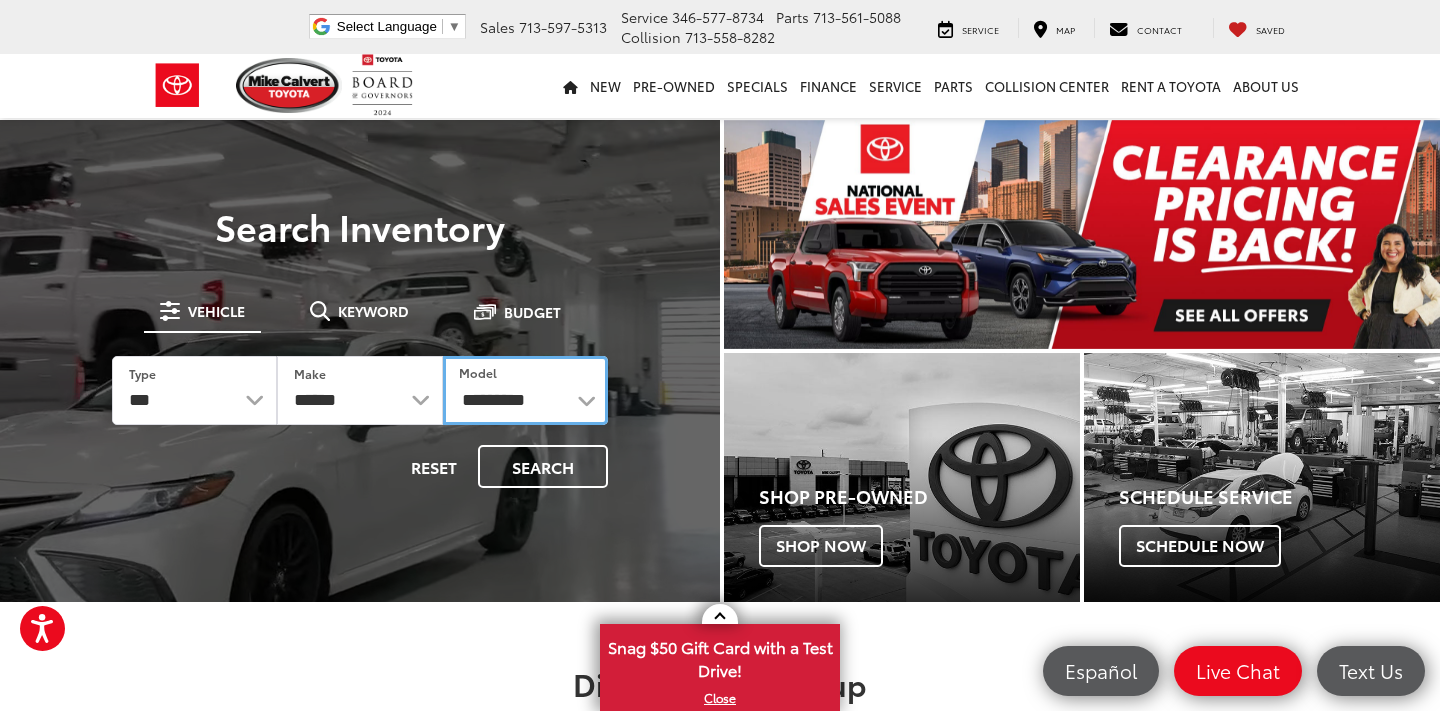 click on "**********" at bounding box center [525, 390] 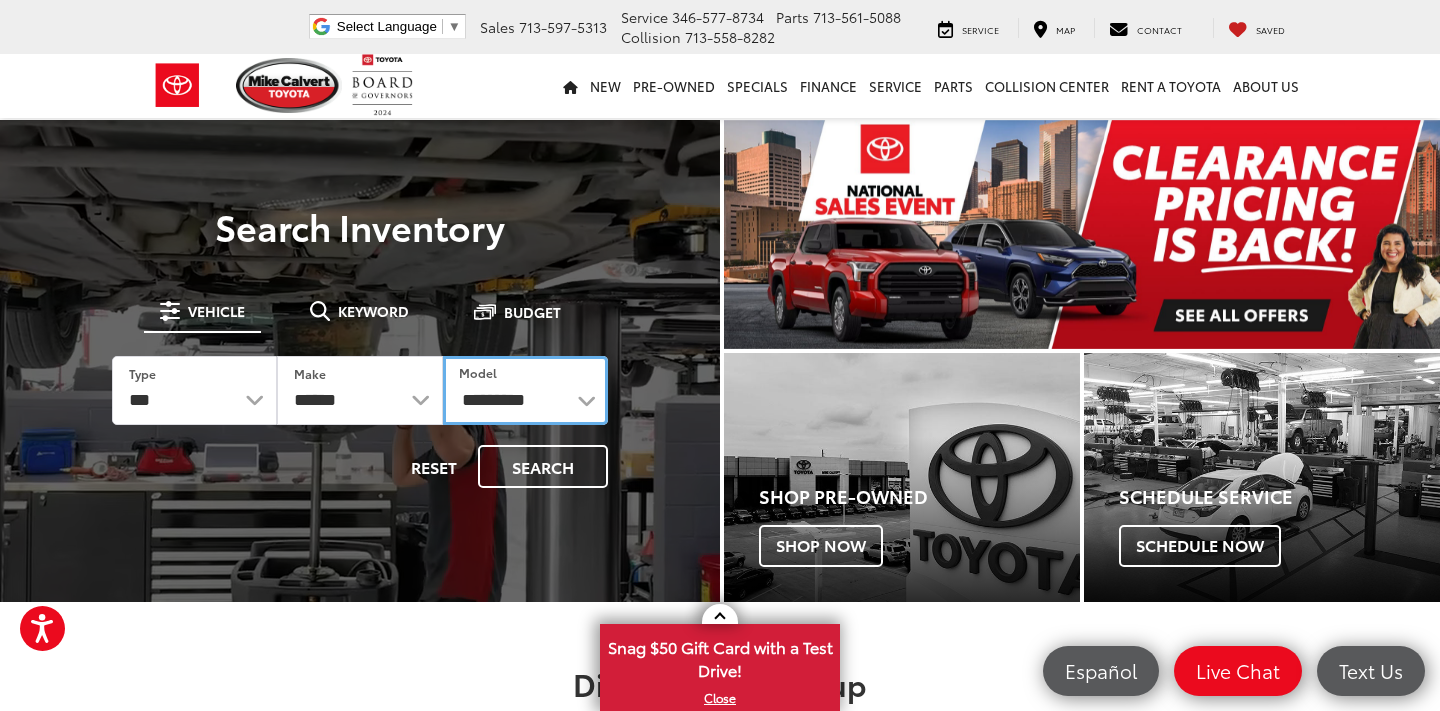 select on "****" 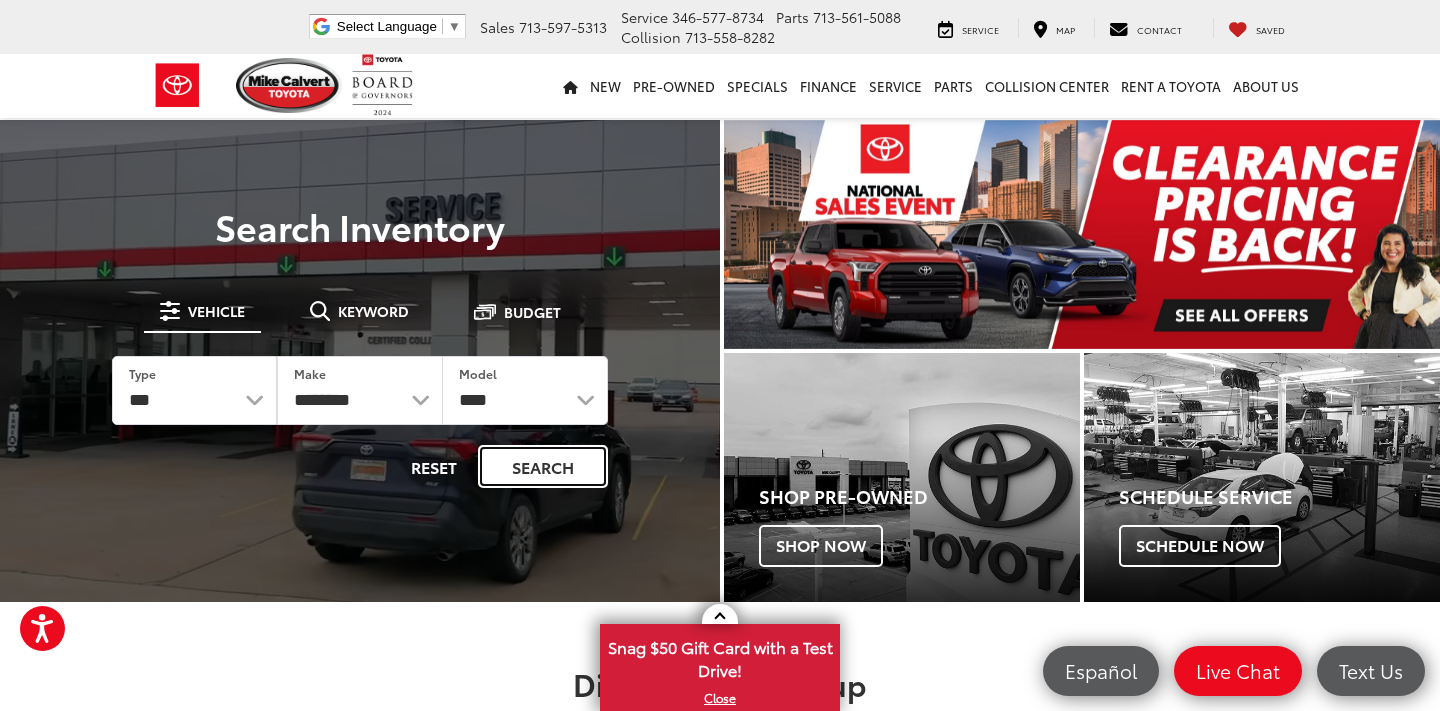 click on "Search" at bounding box center (543, 466) 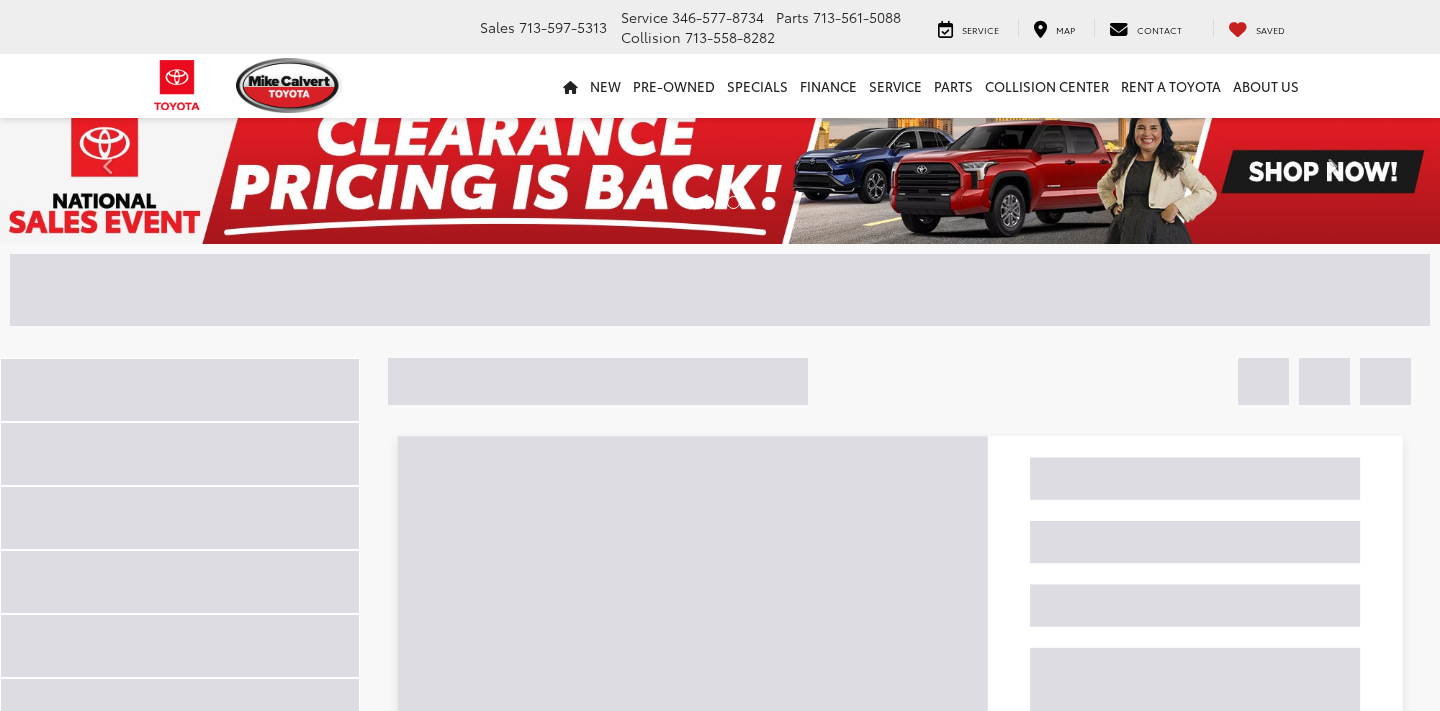 scroll, scrollTop: 0, scrollLeft: 0, axis: both 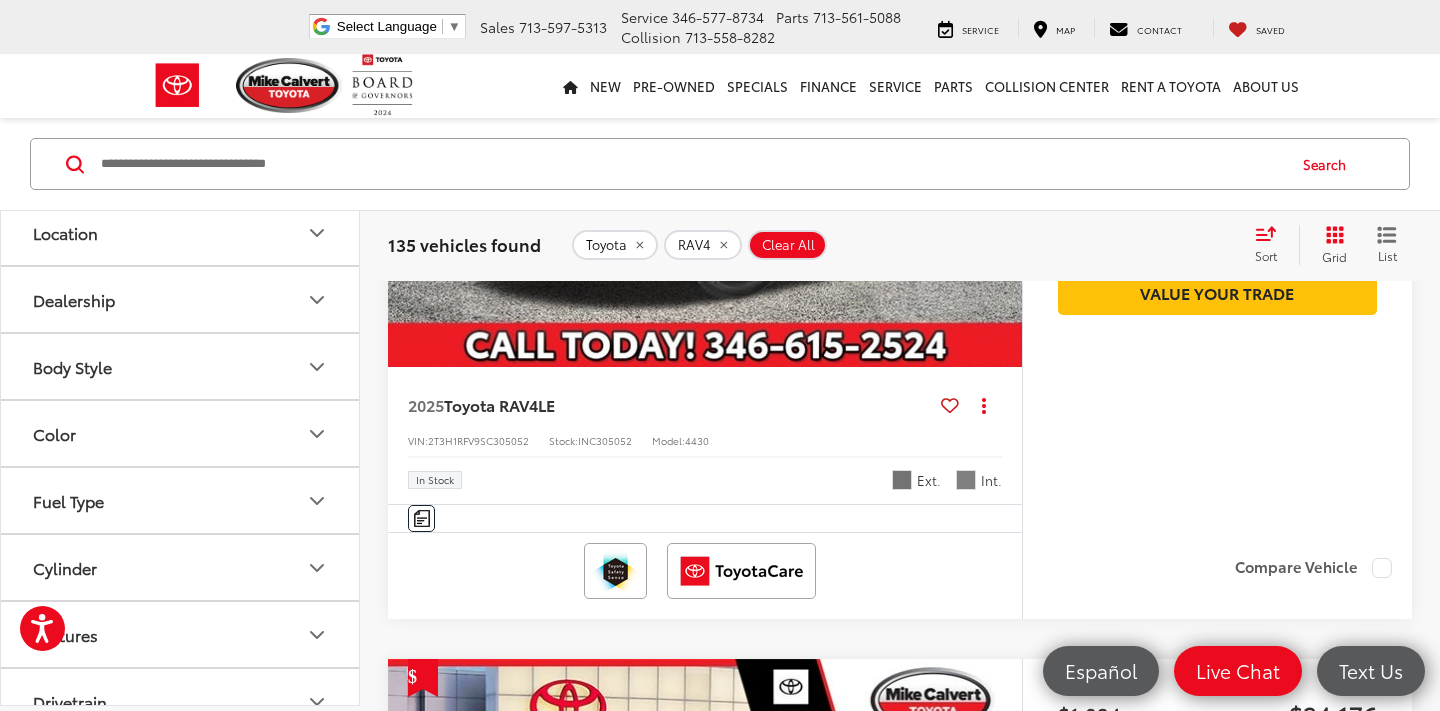 click on "Color" at bounding box center [181, 433] 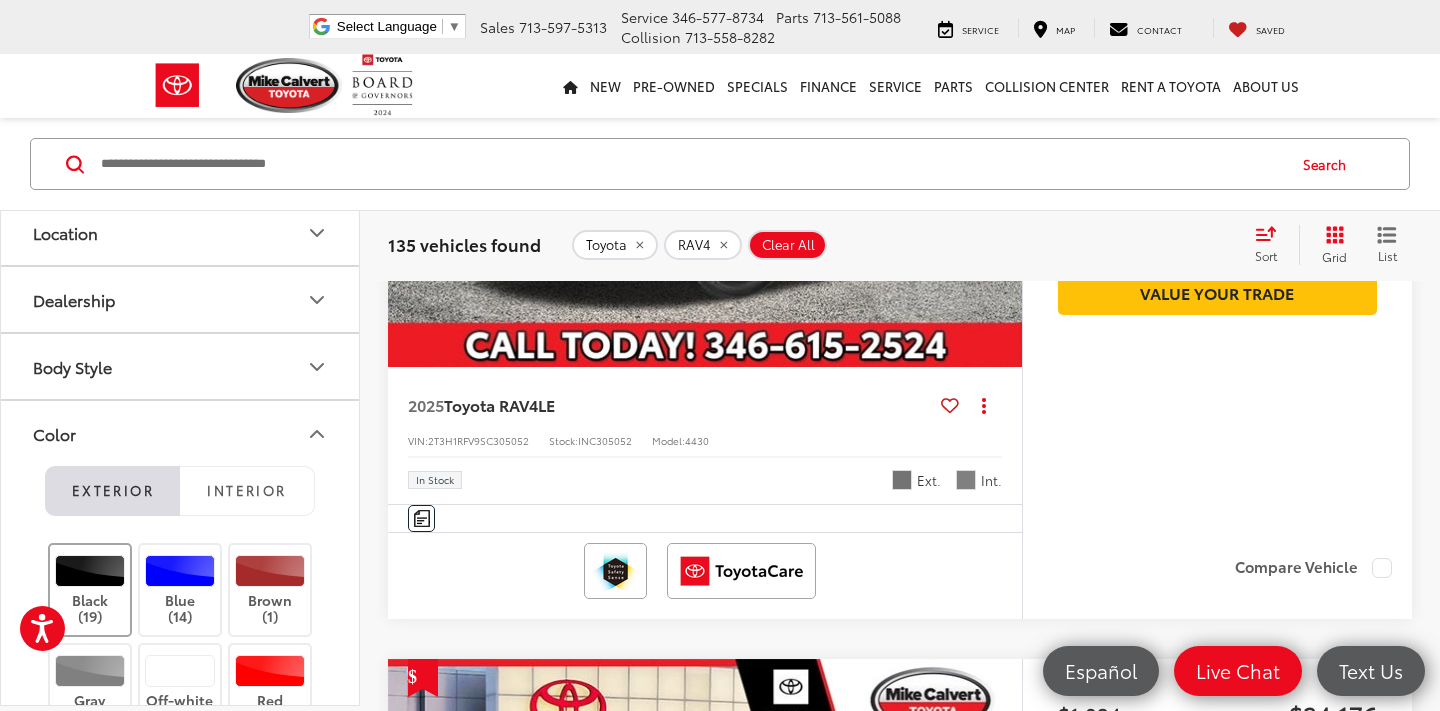 click on "Black   (19)" at bounding box center (90, 590) 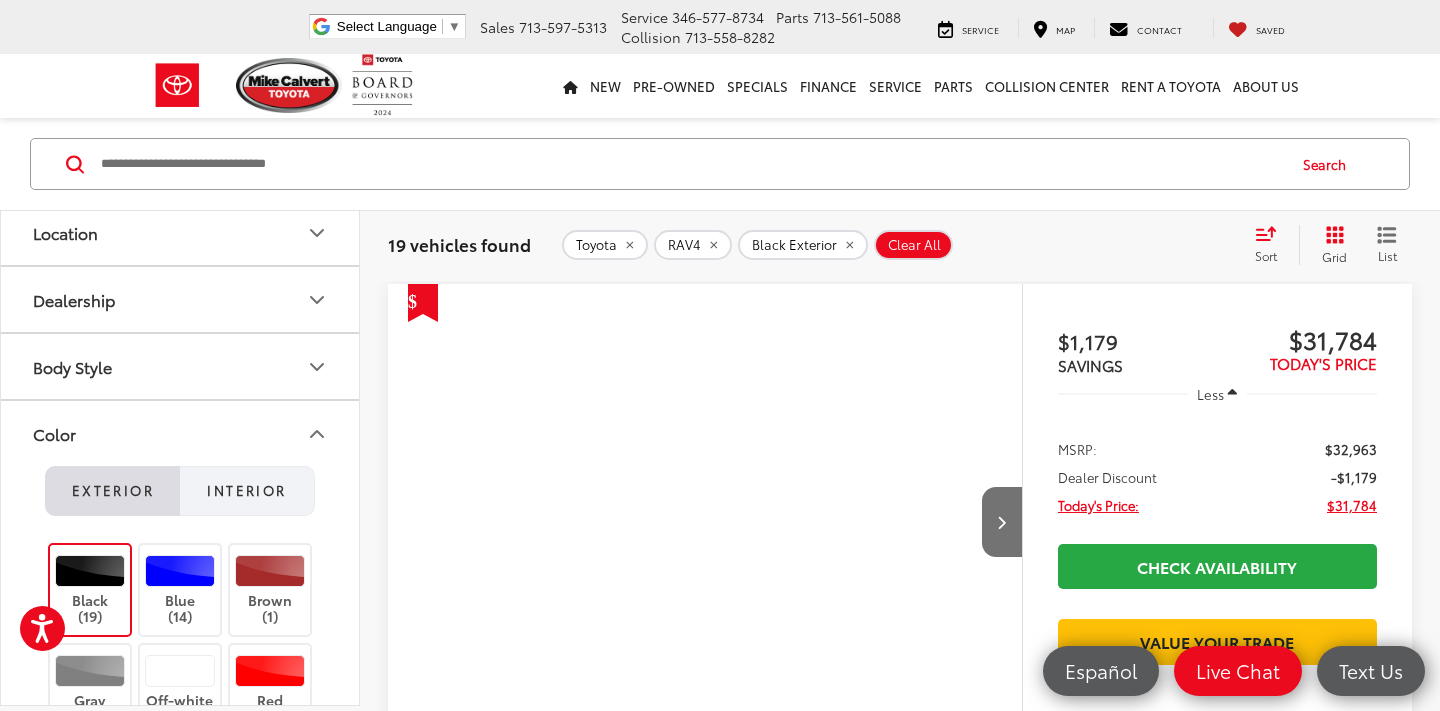 scroll, scrollTop: 191, scrollLeft: 0, axis: vertical 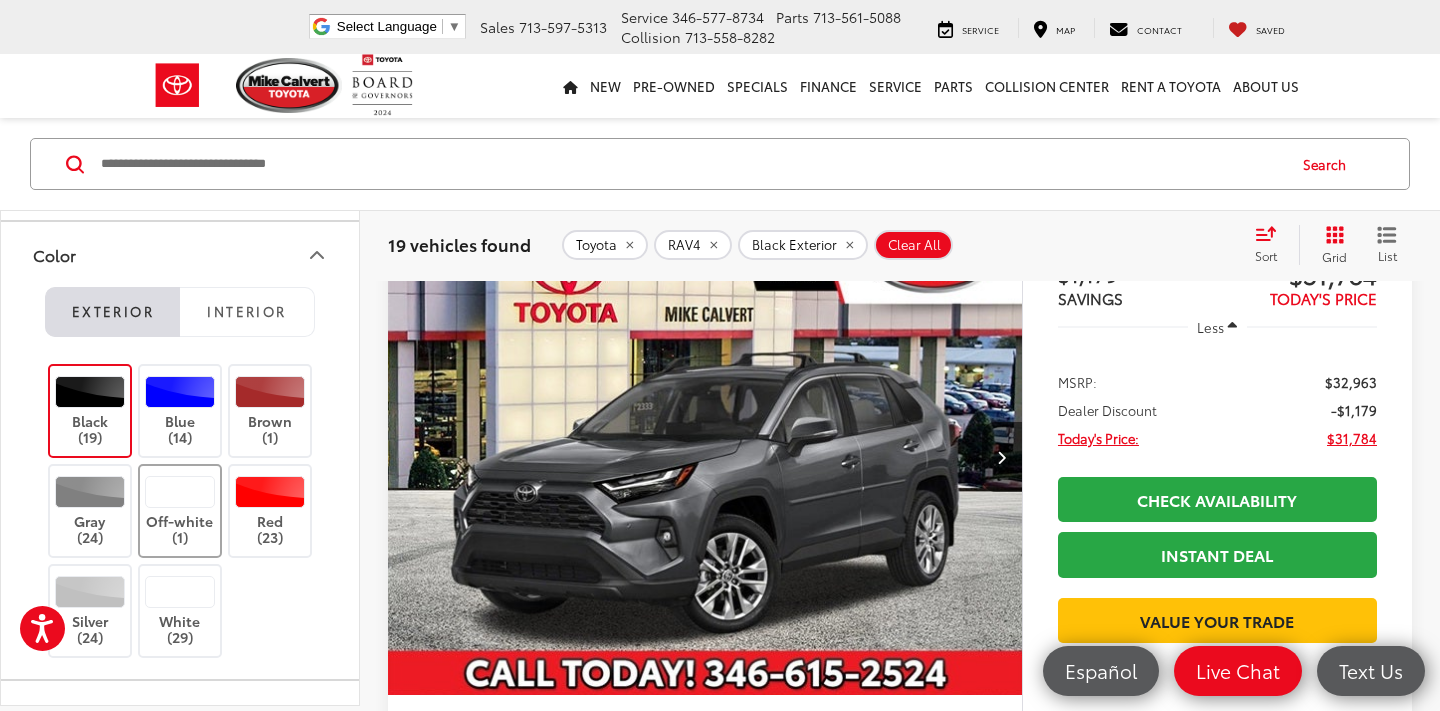 click on "Off-white   (1)" at bounding box center [180, 511] 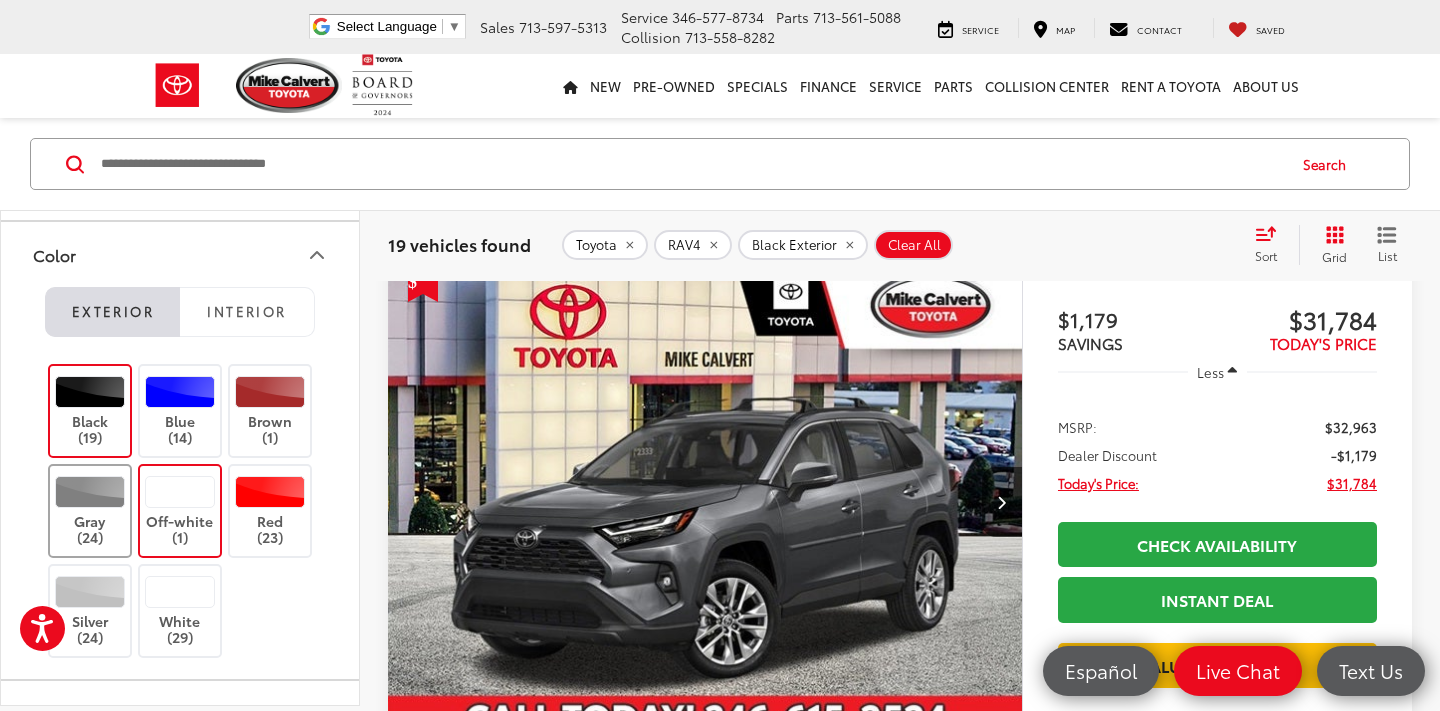 scroll, scrollTop: 126, scrollLeft: 0, axis: vertical 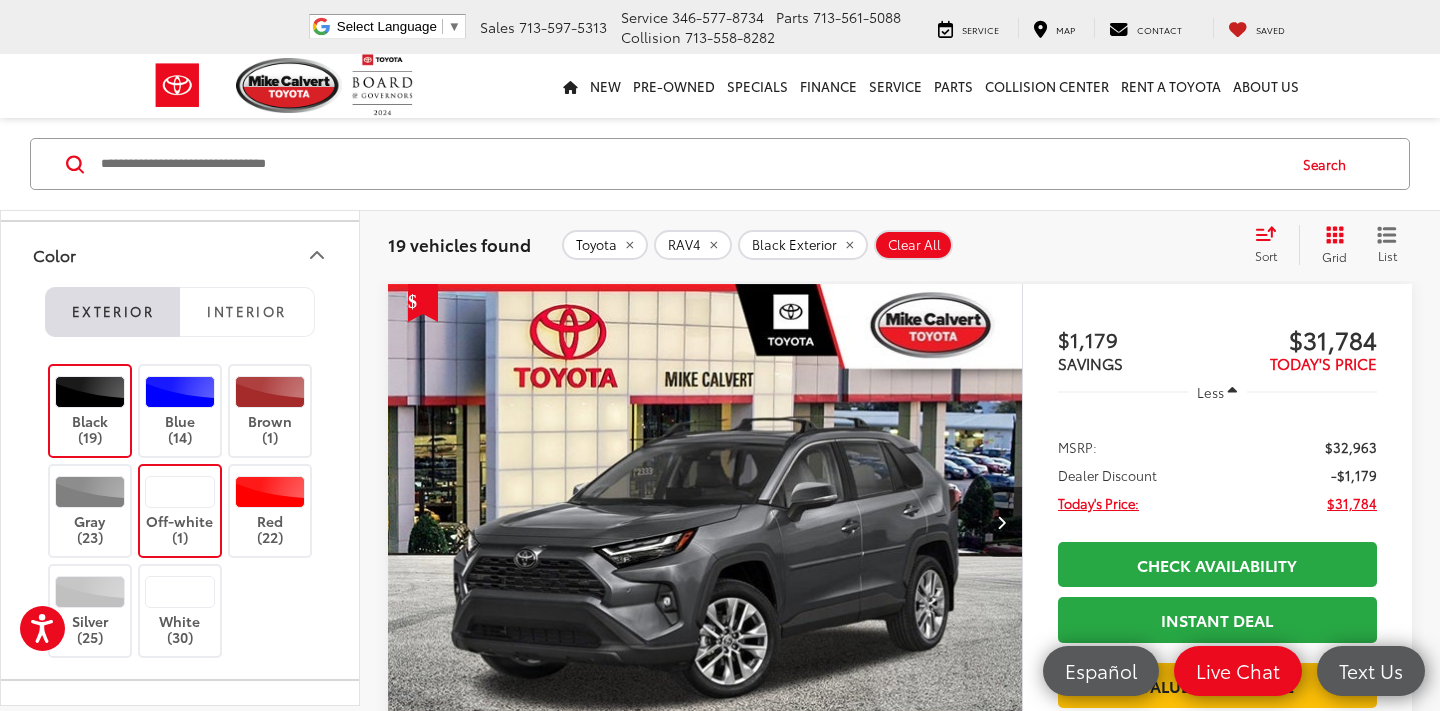 click on "Black   (19)" 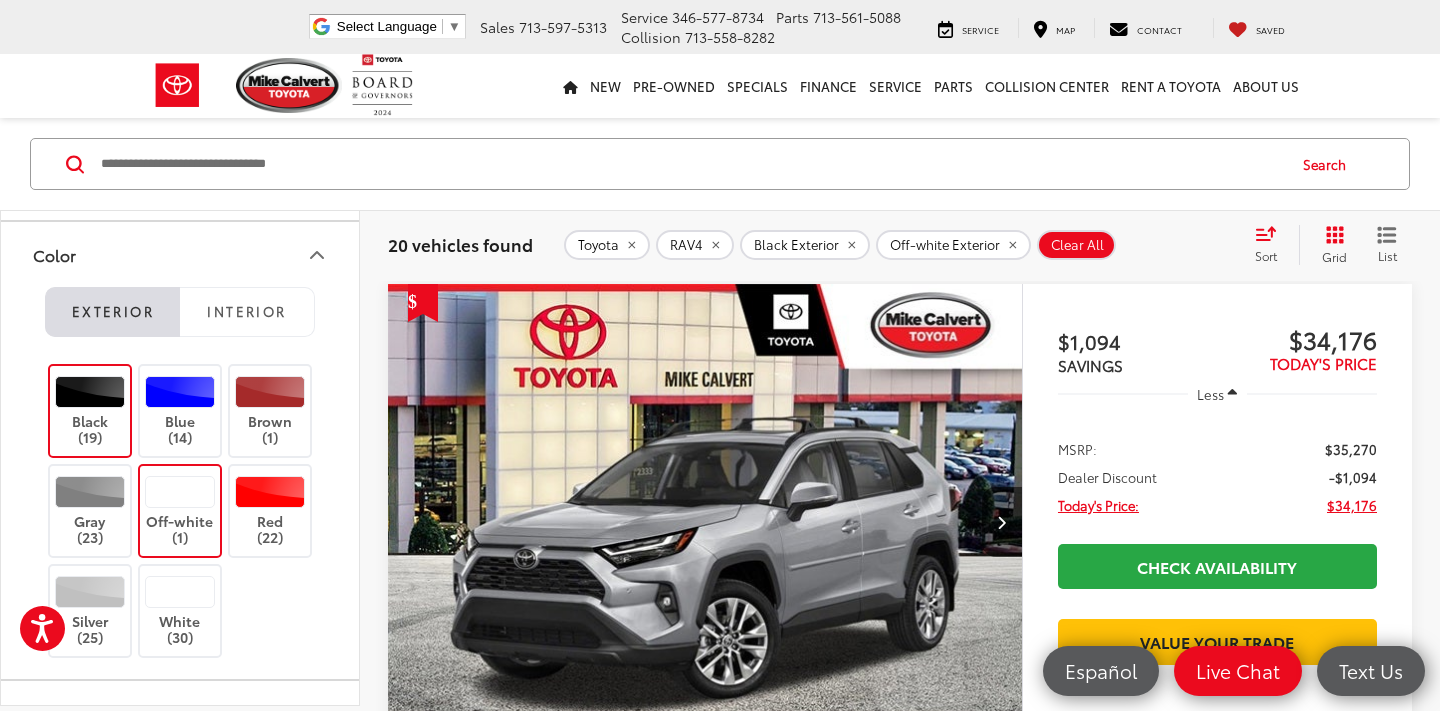 click on "Black   (19)" at bounding box center [90, 411] 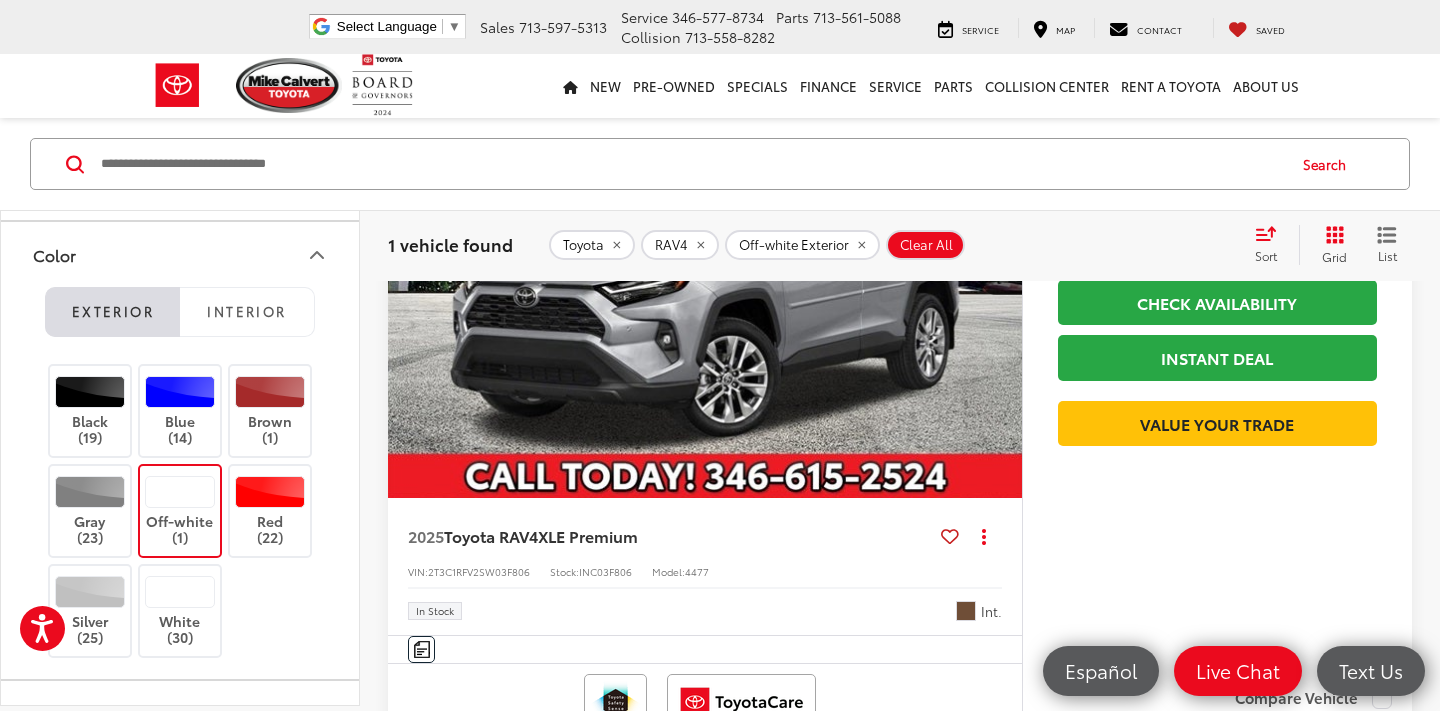 scroll, scrollTop: 387, scrollLeft: 0, axis: vertical 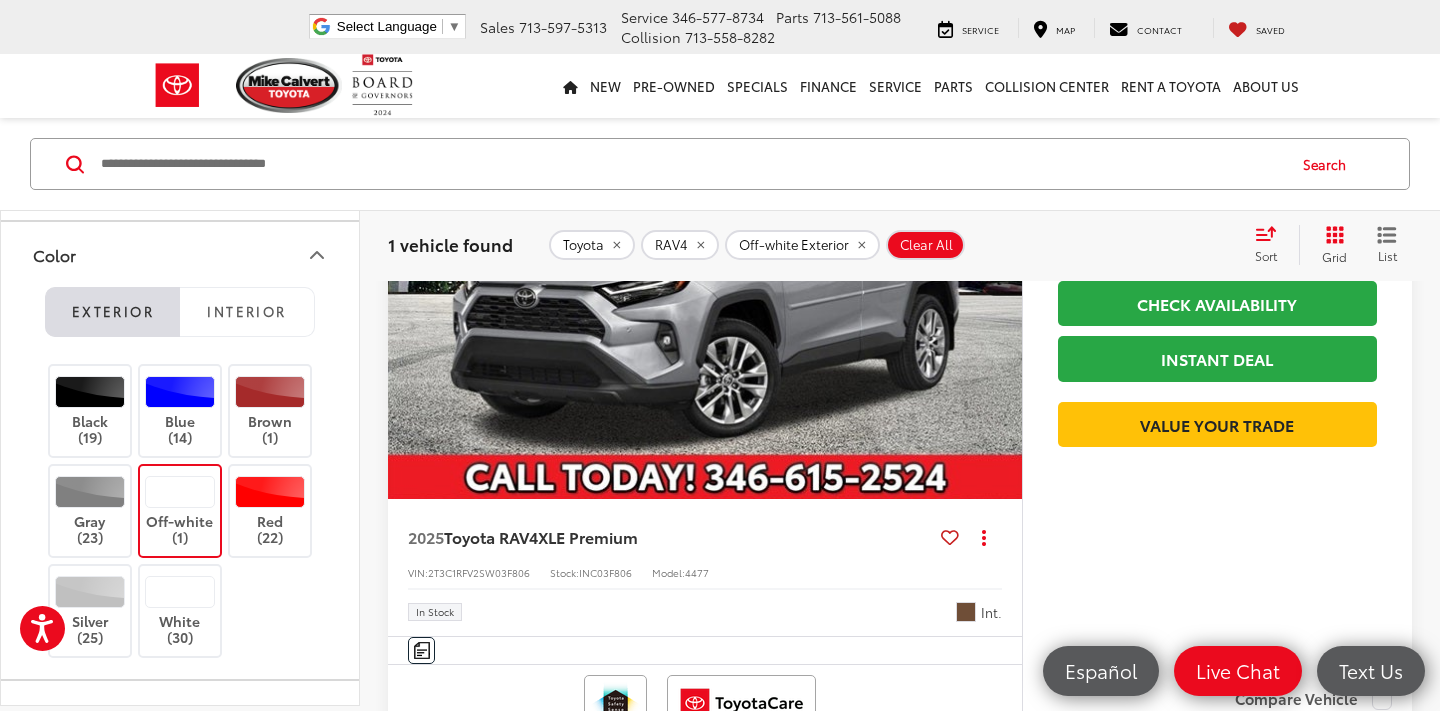 click at bounding box center (180, 492) 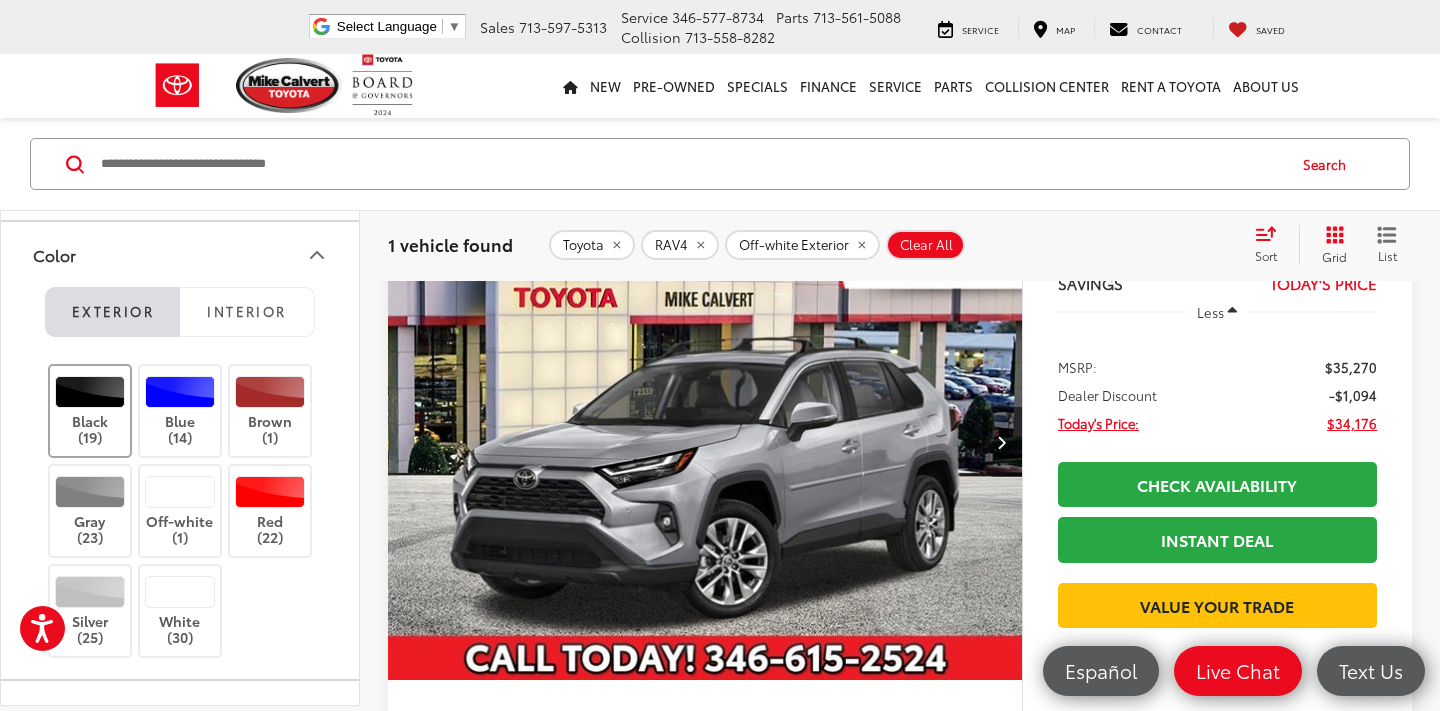 click on "Black   (19)" at bounding box center (90, 411) 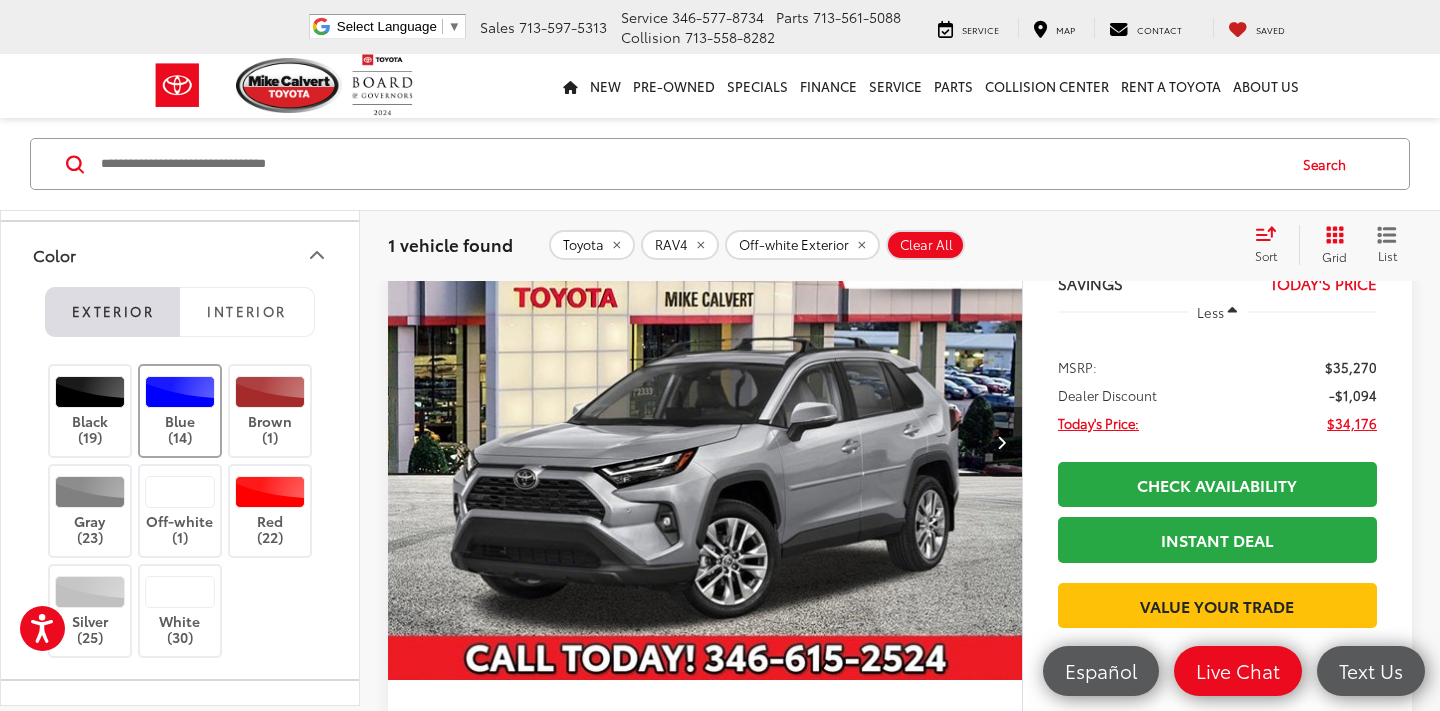 scroll, scrollTop: 126, scrollLeft: 0, axis: vertical 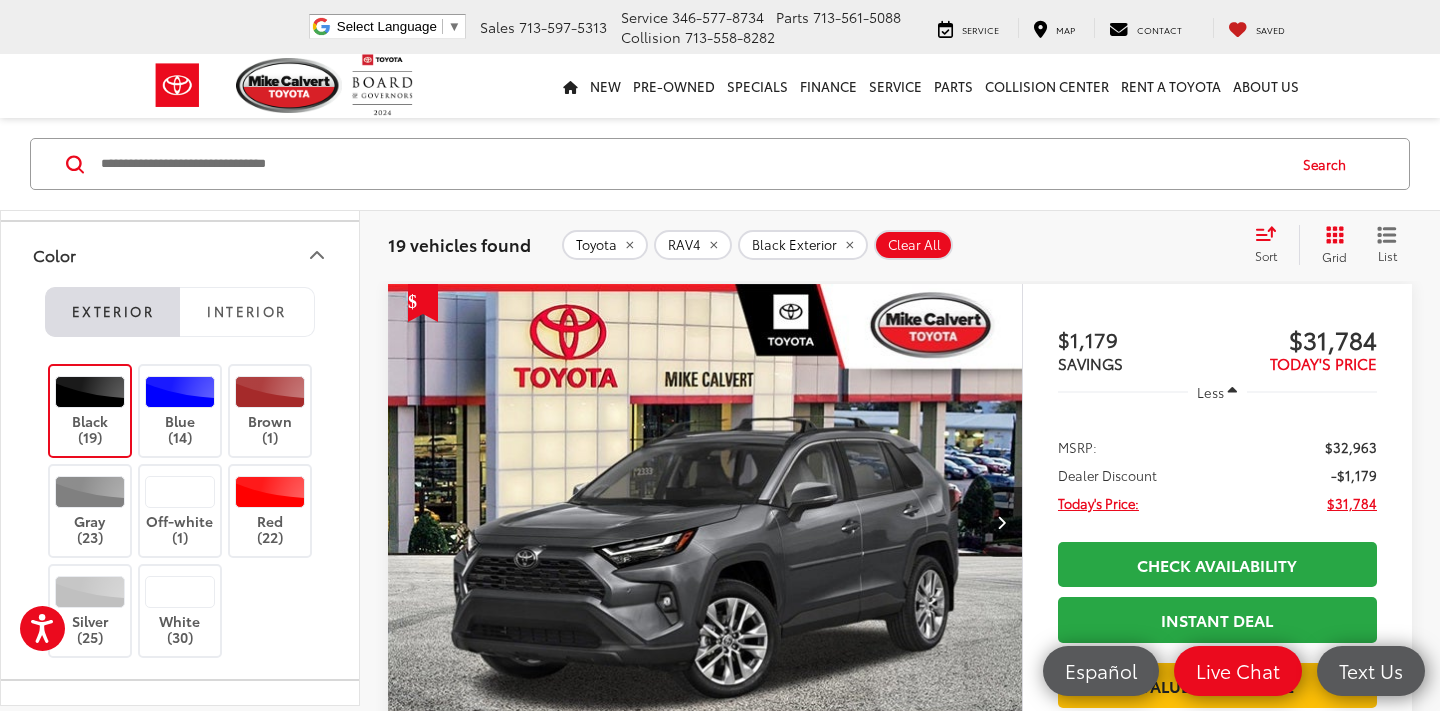 click on "Exterior Interior  Black   (19)   Blue   (14)   Brown   (1)   Gray   (23)   Off-white   (1)   Red   (22)   Silver   (25)   White   (30)   Black   (11)   Gray   (7)   Other   (1)" at bounding box center (180, 483) 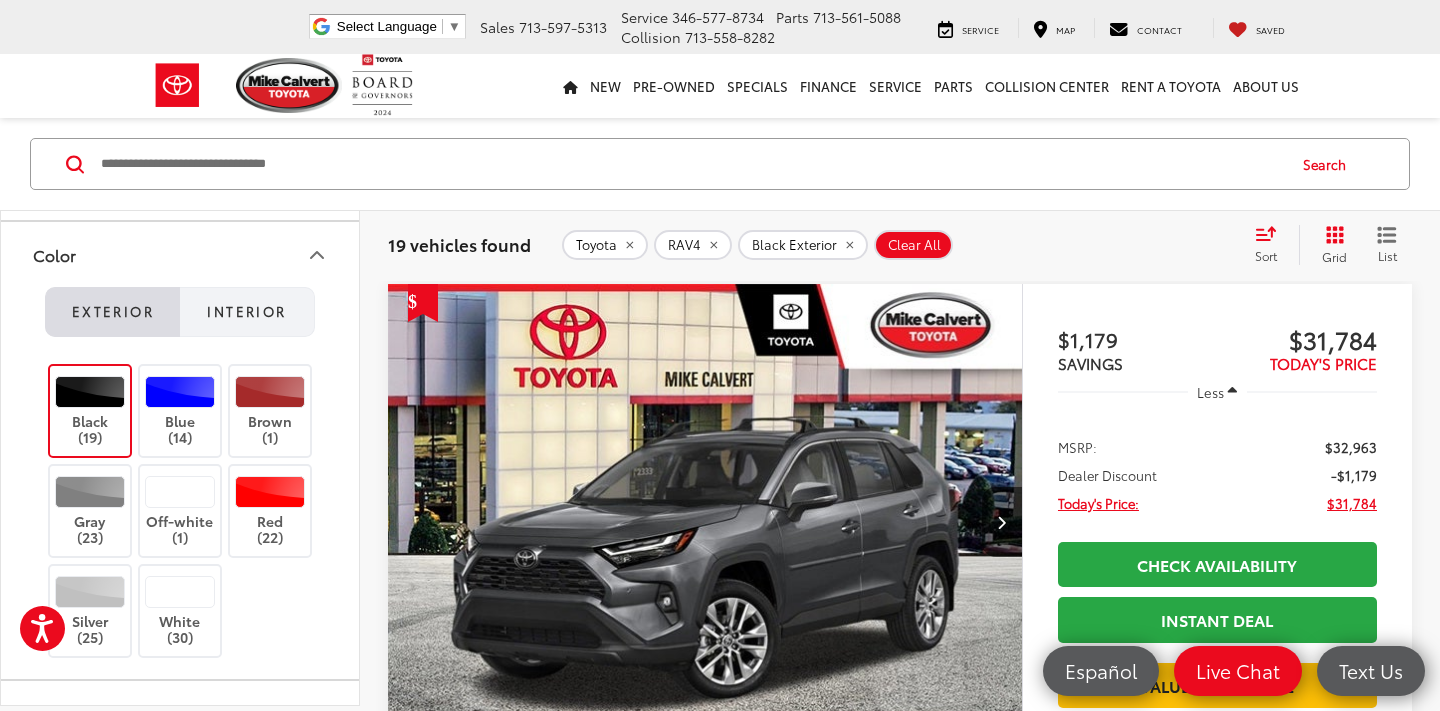 click on "Interior" at bounding box center [247, 312] 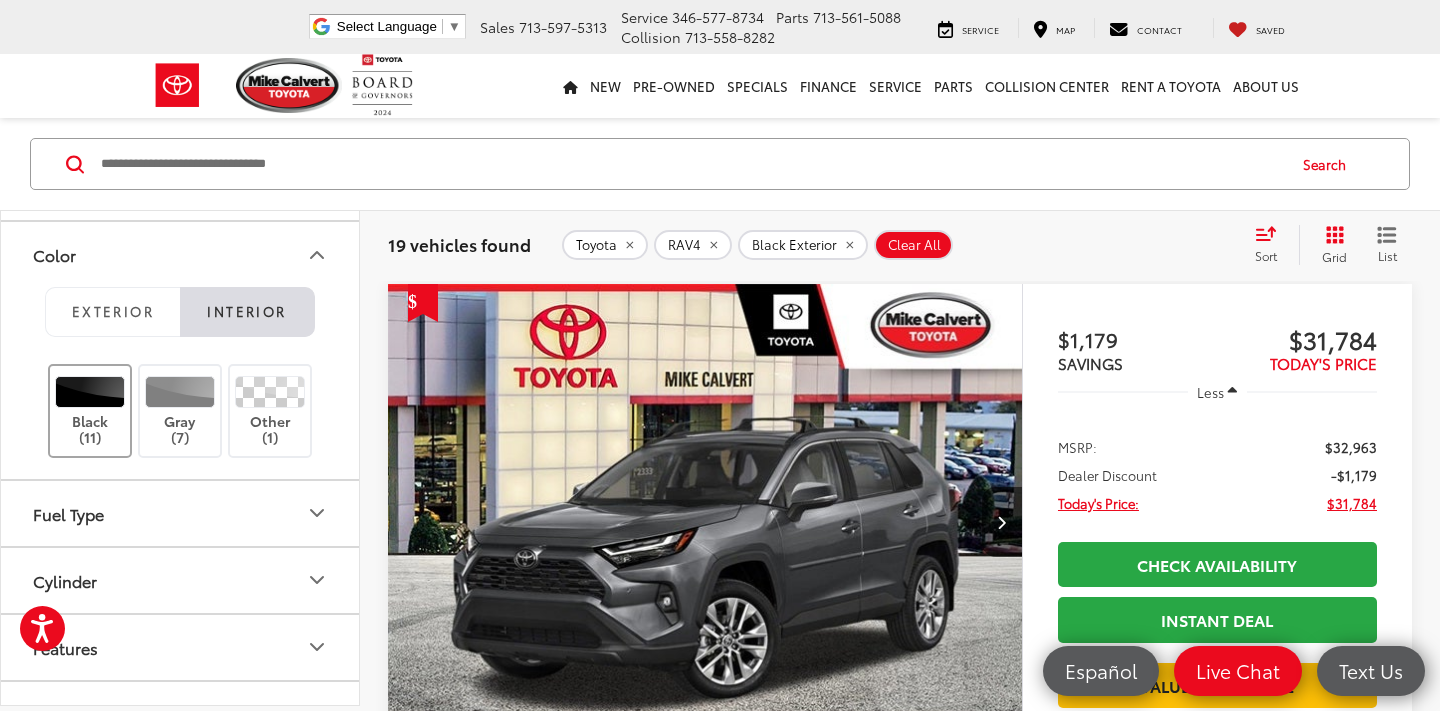 click on "Black   (11)" at bounding box center [90, 411] 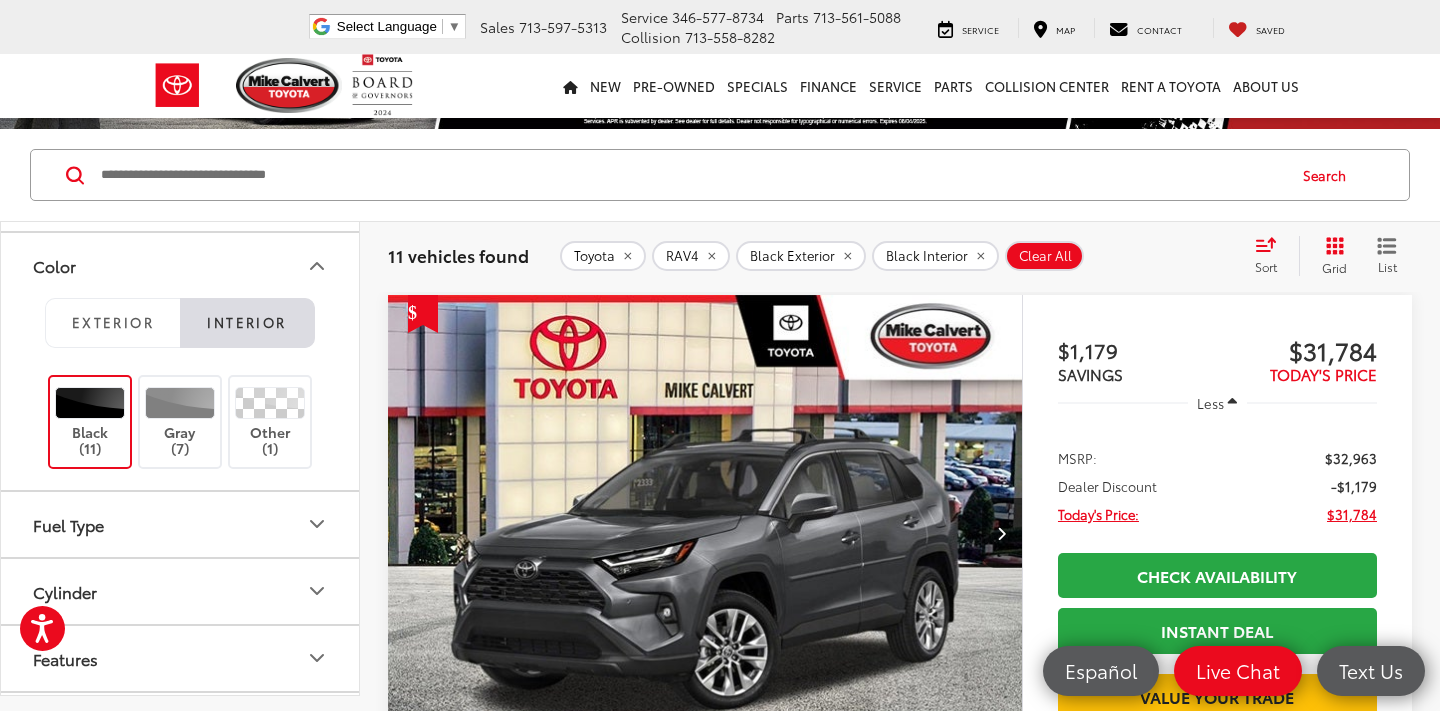 scroll, scrollTop: 114, scrollLeft: 0, axis: vertical 